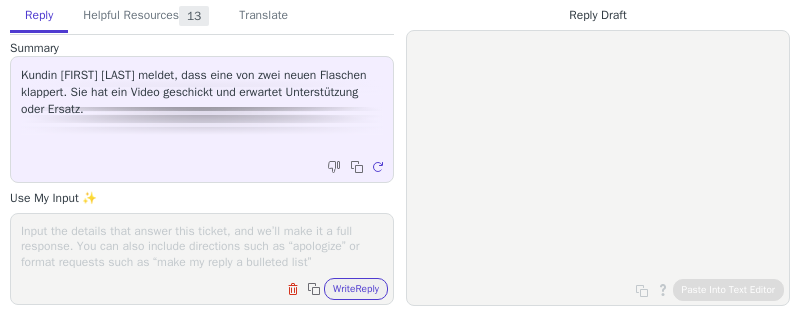 scroll, scrollTop: 0, scrollLeft: 0, axis: both 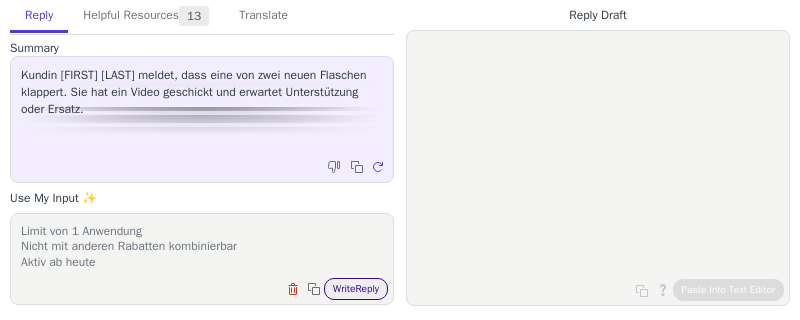 type on "ZWPDDBA0VSVB
Code
Typ
Betrag X auf Produkte
Produktrabatt
Details
Für Onlineshop
€ 49,90 Rabatt auf Produkte
Gilt für einmalige Käufe
Gilt einmal pro Bestellung
Keine Mindestkaufanforderung
Für Melanie Herbst-Witzgall
Limit von 1 Anwendung
Nicht mit anderen Rabatten kombinierbar
Aktiv ab heute" 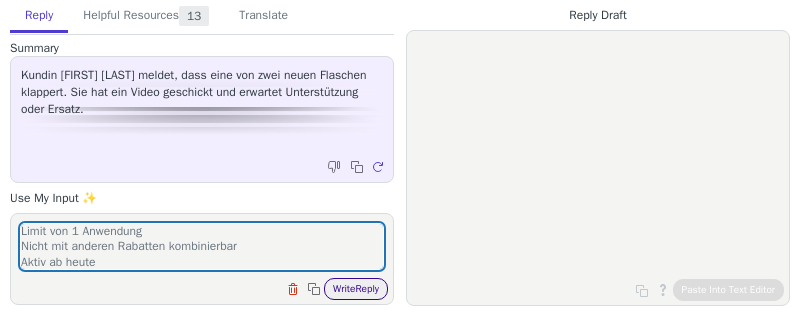 click on "Write  Reply" at bounding box center (356, 289) 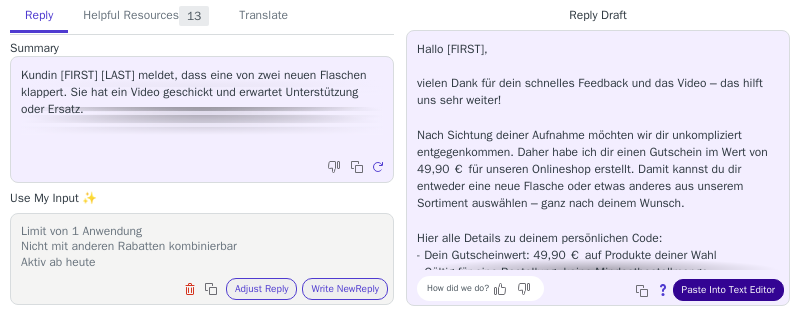 click on "Paste Into Text Editor" at bounding box center (728, 290) 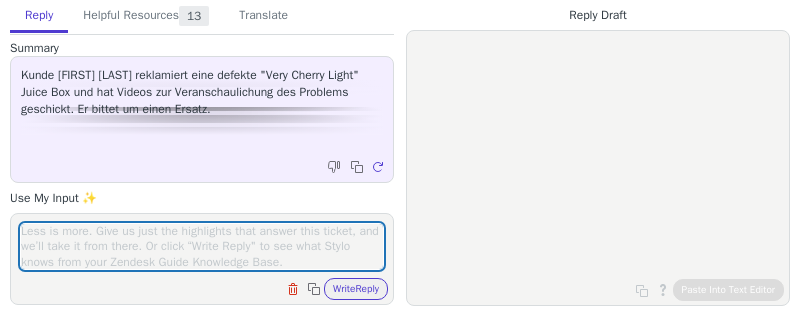 scroll, scrollTop: 0, scrollLeft: 0, axis: both 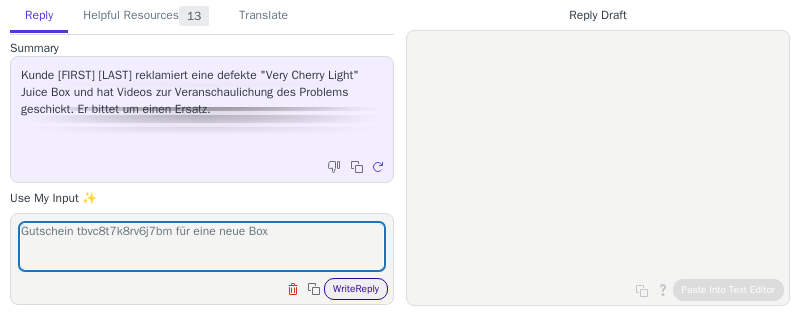 type on "Gutschein tbvc8t7k8rv6j7bm für eine neue Box" 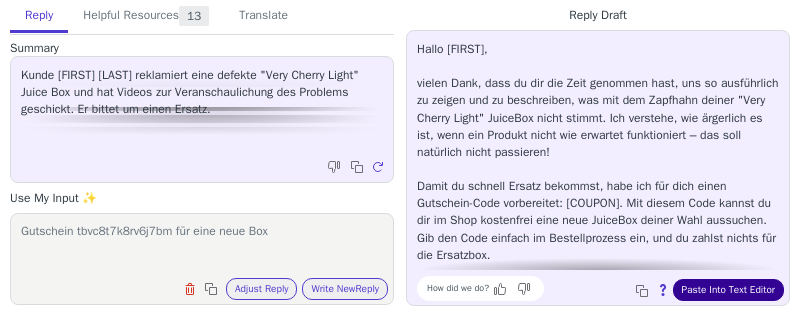 click on "Paste Into Text Editor" at bounding box center [728, 290] 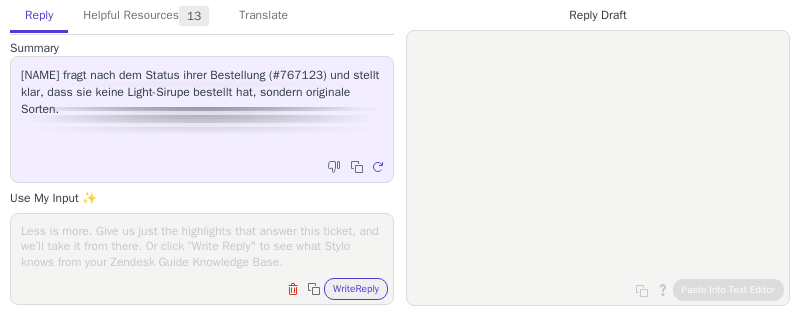 scroll, scrollTop: 0, scrollLeft: 0, axis: both 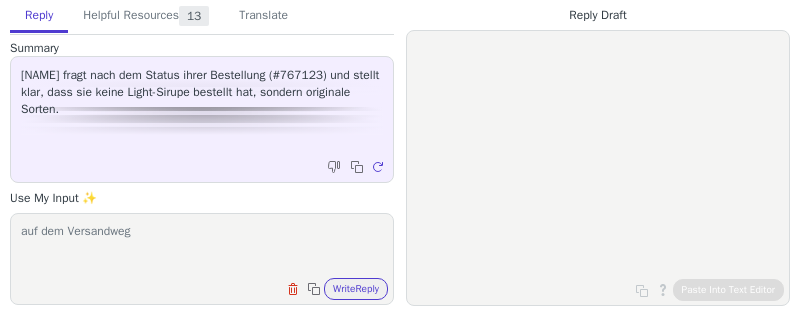 paste on "DHL SendungSendungsnummer: [TRACKING]" 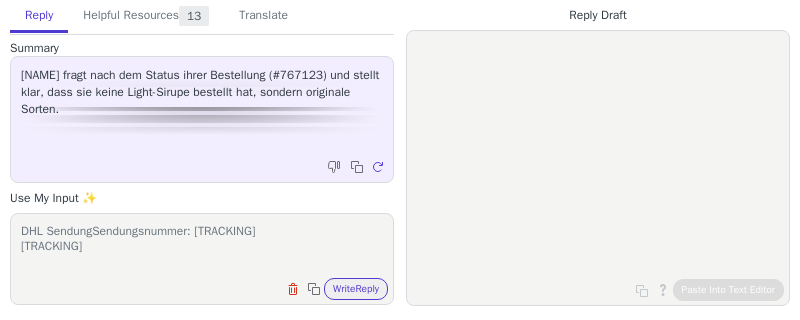 scroll, scrollTop: 0, scrollLeft: 0, axis: both 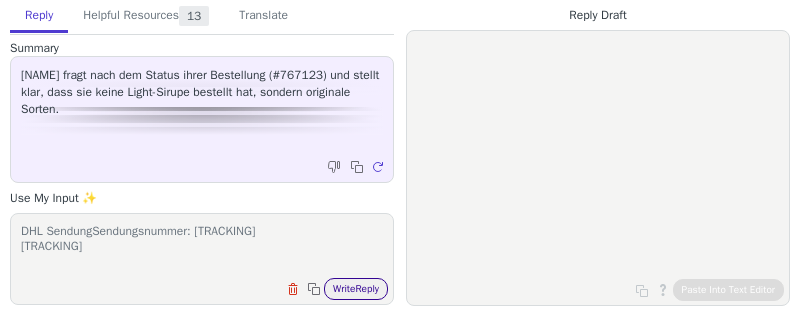 type on "DHL SendungSendungsnummer: [TRACKING]
[TRACKING]" 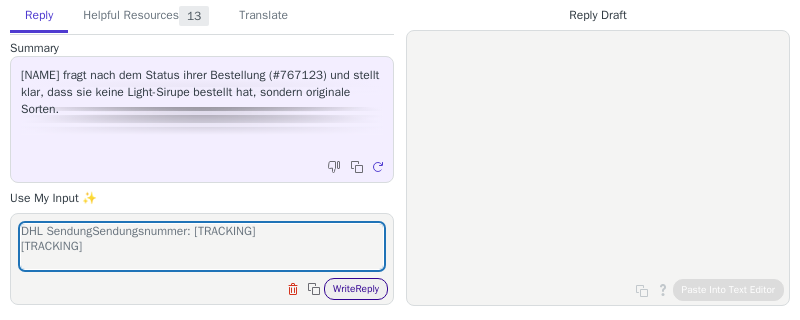 click on "Write  Reply" at bounding box center (356, 289) 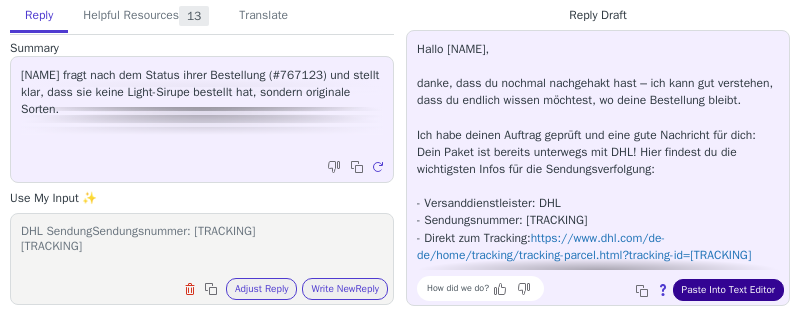 click on "Paste Into Text Editor" at bounding box center (728, 290) 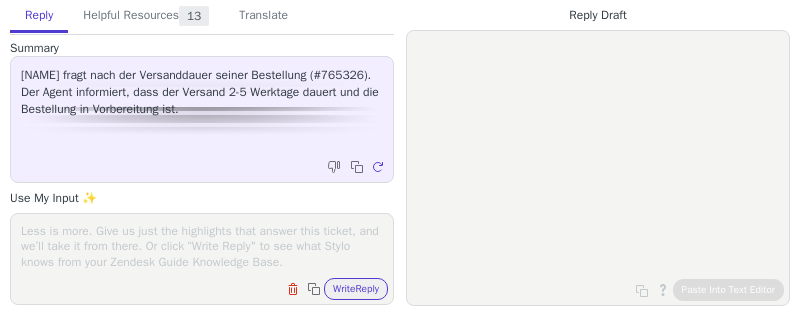 scroll, scrollTop: 0, scrollLeft: 0, axis: both 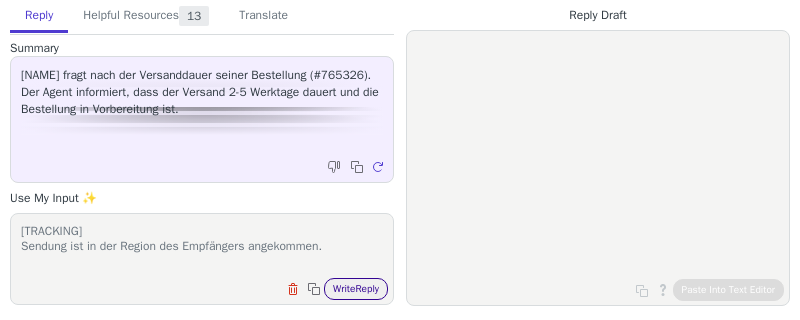type on "DHL SendungSendungsnummer: 0 0 3 4 0 4 3 4 7 9 6 4 4 0 7 8 2 1 7 9
00340434796440782179
Sendung ist in der Region des Empfängers angekommen.
Di, 08.07.2025, 06:35 Uhr
Voraussichtliche Zustellung
Di, 08.07.2025" 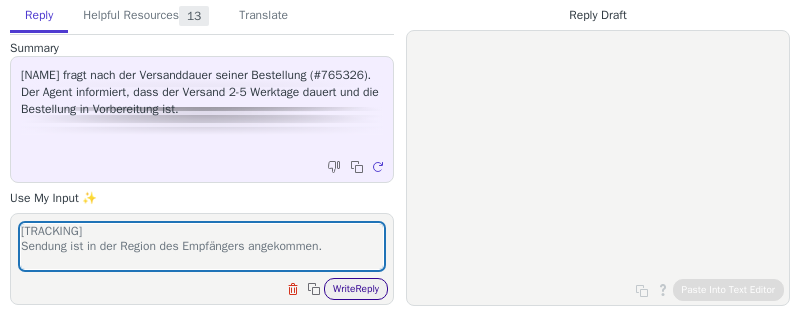 click on "Write  Reply" at bounding box center [356, 289] 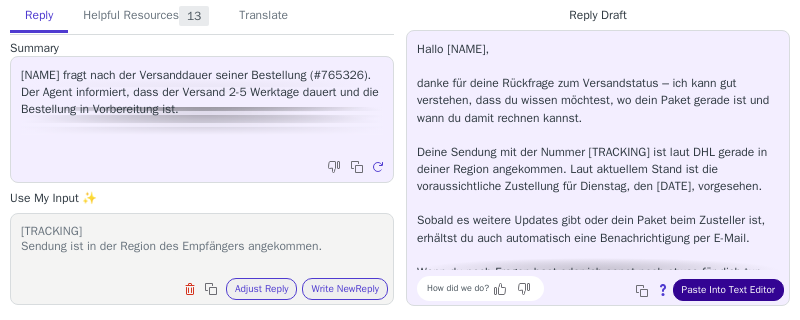 click on "Paste Into Text Editor" at bounding box center (728, 290) 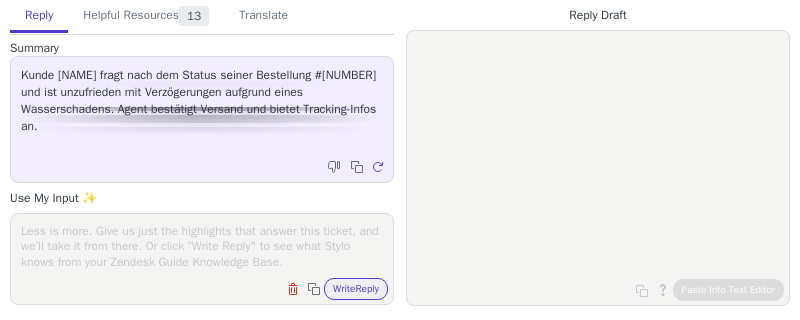 scroll, scrollTop: 0, scrollLeft: 0, axis: both 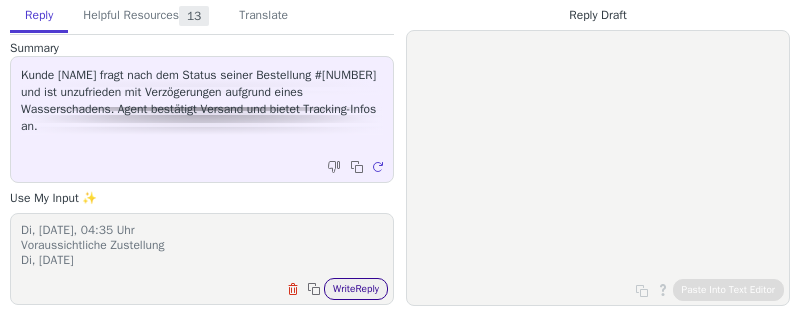 type on "DHL SendungSendungsnummer: [TRACKING_NUMBER]
[TRACKING_NUMBER]
Sendung ist in der Region des Empfängers angekommen.
Di, [DATE], 04:35 Uhr
Voraussichtliche Zustellung
Di, [DATE]" 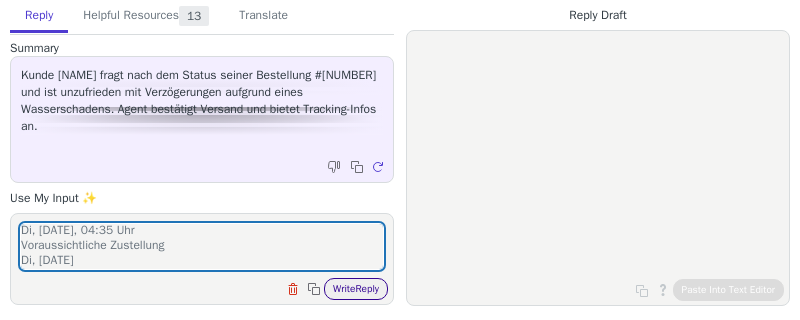 click on "Write  Reply" at bounding box center (356, 289) 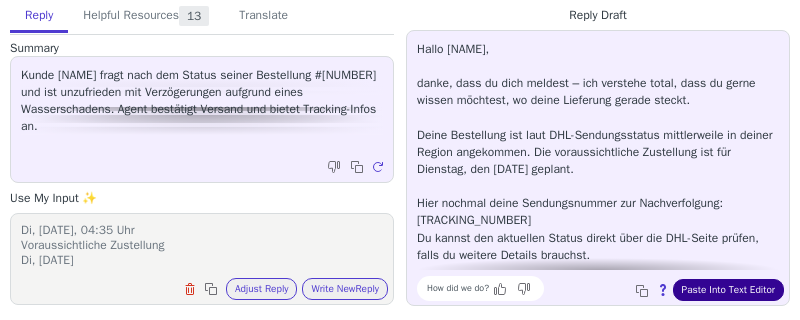 click on "Paste Into Text Editor" at bounding box center (728, 290) 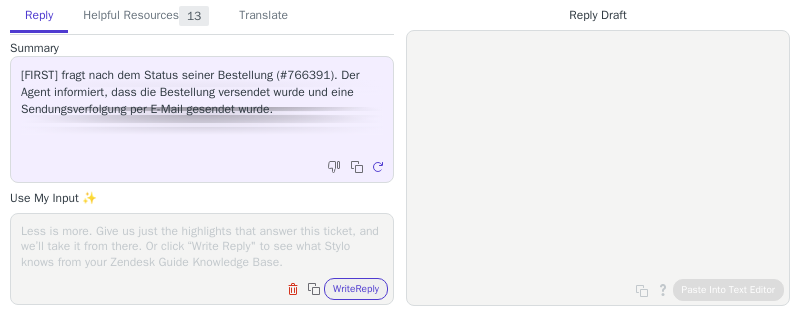 scroll, scrollTop: 0, scrollLeft: 0, axis: both 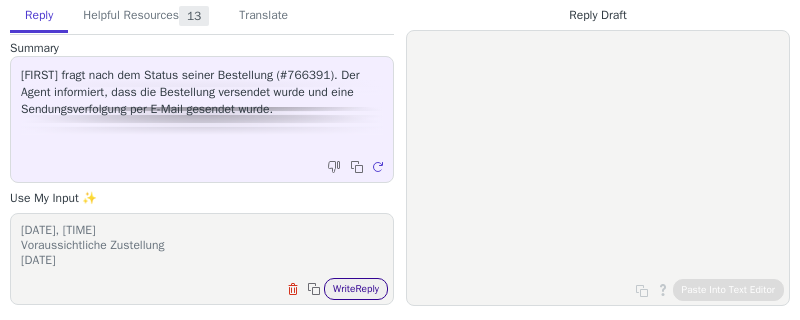 type on "DHL SendungSendungsnummer: 0 0 3 4 0 4 3 4 7 9 6 4 4 0 7 8 1 6 2 2
00340434796440781622
Sendung ist in der Region des Empfängers angekommen.
Di, 08.07.2025, 07:34 Uhr
Voraussichtliche Zustellung
Di, 08.07.2025" 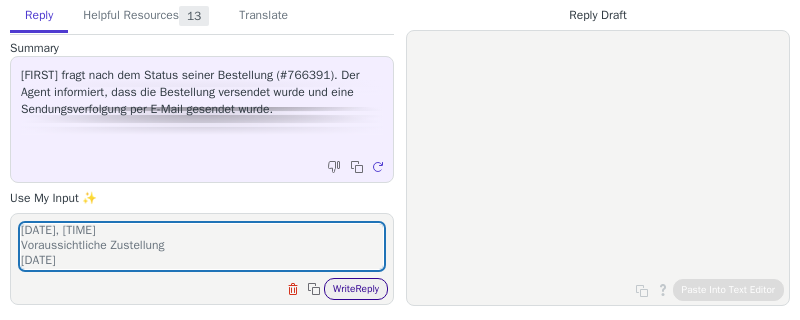 click on "Write  Reply" at bounding box center [356, 289] 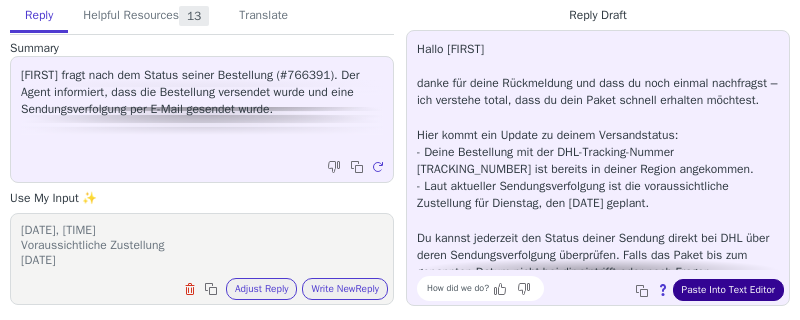 click on "Paste Into Text Editor" at bounding box center (728, 290) 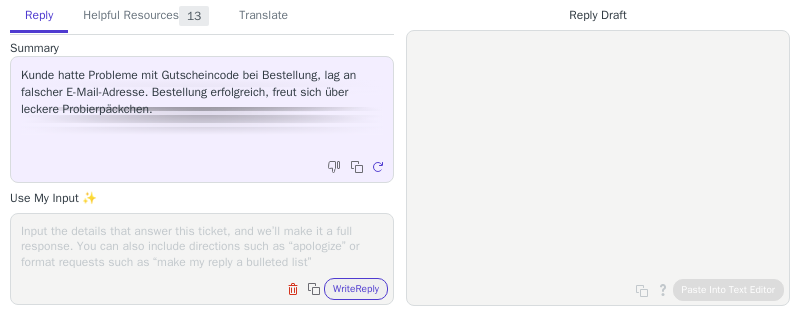 scroll, scrollTop: 0, scrollLeft: 0, axis: both 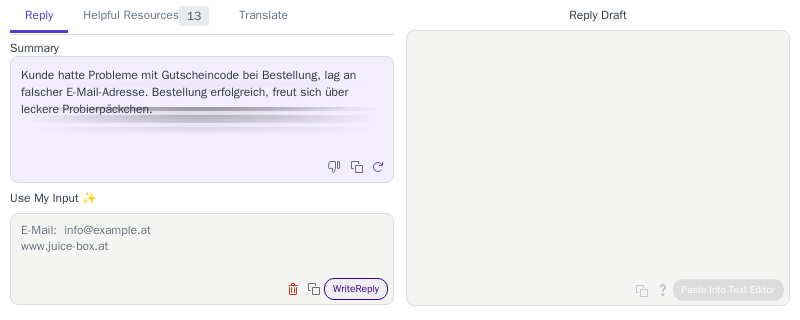 type on "Hallo [FIRST],
wir freuen uns außerordentlich über dein positives Feedback und deine Zufriedenheit mit unserem Service! Wenn du möchtest, würden wir uns sehr freuen, wenn du deine Erfahrungen auch mit anderen teilen könntest. Bewertungen helfen uns nicht nur, unsere Sichtbarkeit zu verbessern, sondern geben uns auch wertvolles Feedback, um unseren Service kontinuierlich zu optimieren.
Wir laden dich herzlich ein, eine Bewertung auf unseren Seiten zu hinterlassen. Hier sind einige Orte, an denen du uns bewerten kannst:
Trustpilot:Trustpilot Bewertung für JuiceBoxAmazon: Bewertung für JuiceBox auf Amazon
Jede Bewertung ist für uns wertvoll und wird geschätzt. Nochmals vielen Dank für deine Unterstützung und die netten Worte.
Falls du weitere Fragen hast oder wir dir in irgendeiner Weise behilflich sein können, zögere nicht, uns zu kontaktieren.
Mit freundlichen Grüßen I Best regards
[FIRST]I JuiceBox Support Team
E-Mail:  info@example.at
www.juice-box.at
​​" 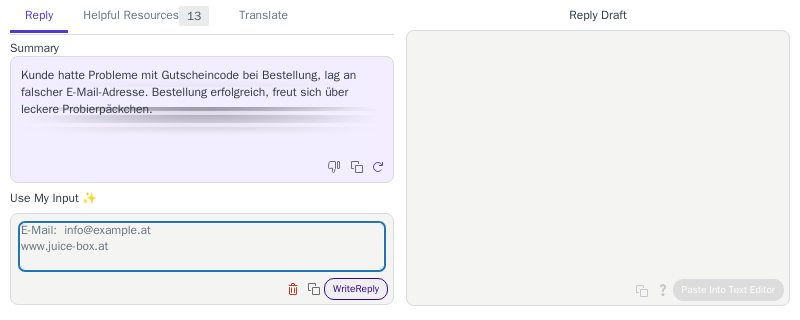 click on "Write  Reply" at bounding box center (356, 289) 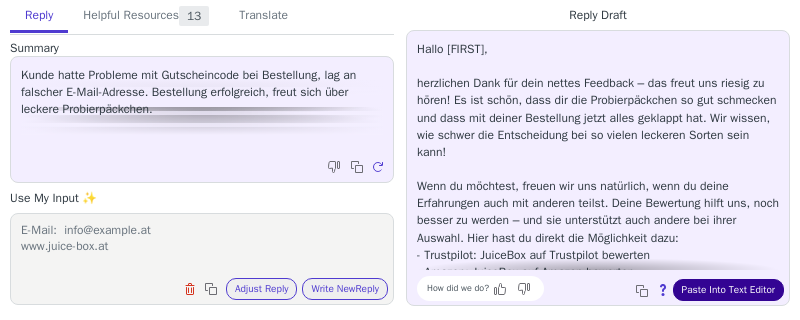 click on "Paste Into Text Editor" at bounding box center (728, 290) 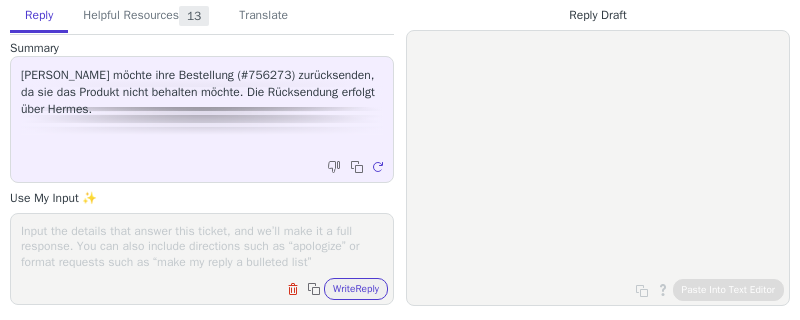 scroll, scrollTop: 0, scrollLeft: 0, axis: both 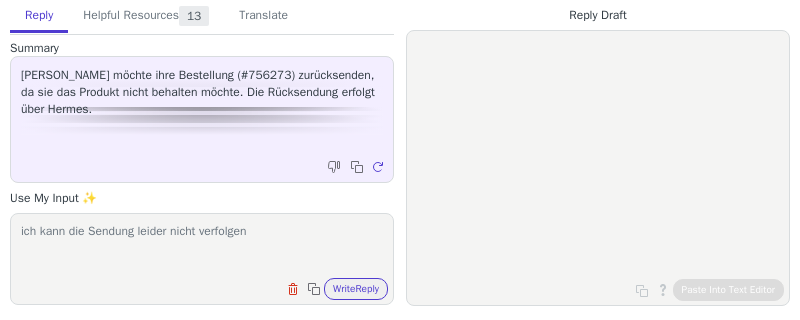 paste on "https://www.myhermes.at/sendungsverfolgung/trackingnummer/02188132005761/#trackingdetailsansicht" 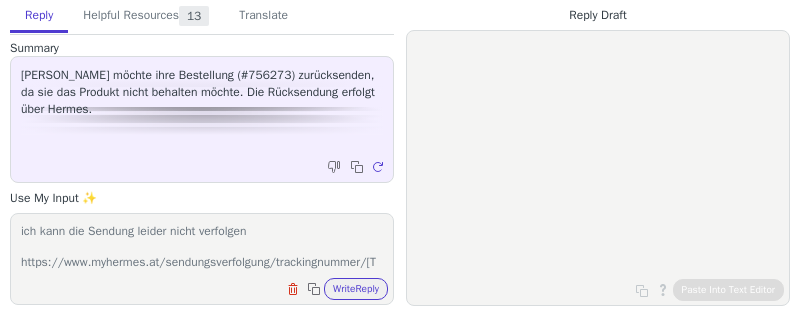scroll, scrollTop: 16, scrollLeft: 0, axis: vertical 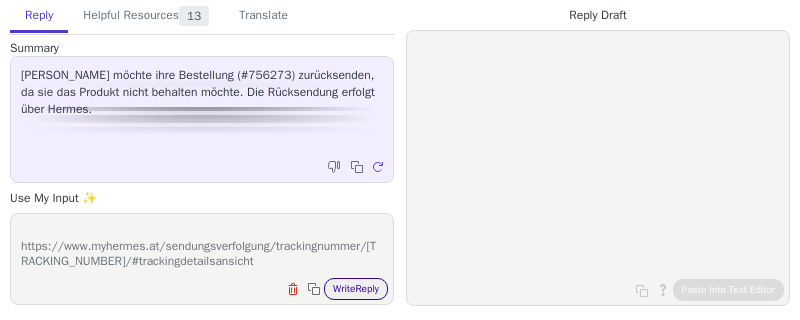 type on "ich kann die Sendung leider nicht verfolgen
https://www.myhermes.at/sendungsverfolgung/trackingnummer/02188132005761/#trackingdetailsansicht" 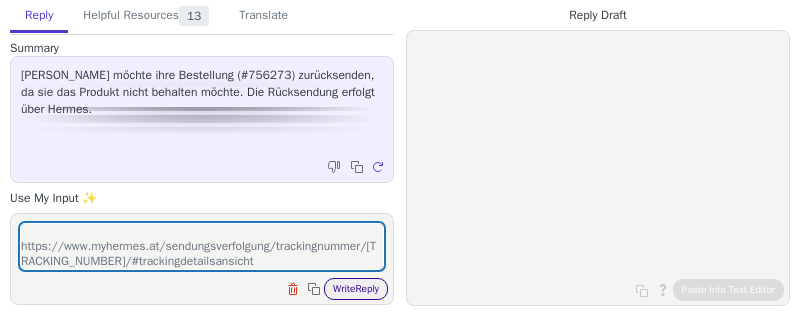 click on "Write  Reply" at bounding box center (356, 289) 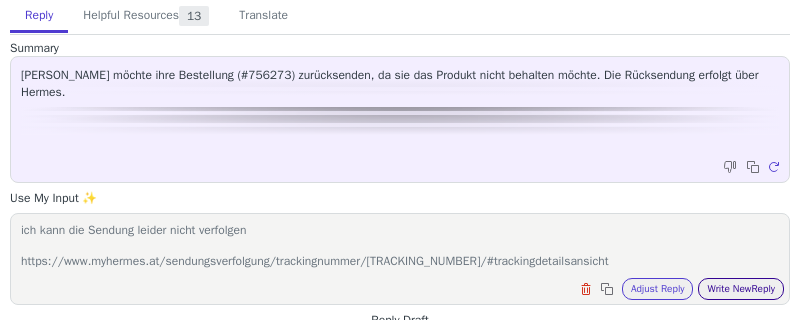 scroll, scrollTop: 1, scrollLeft: 0, axis: vertical 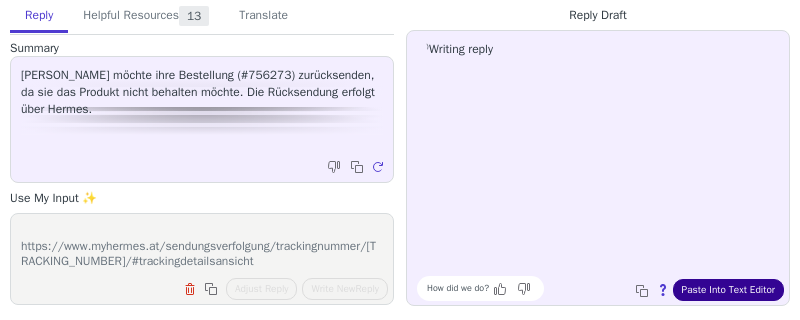 click on "Paste Into Text Editor" at bounding box center [728, 290] 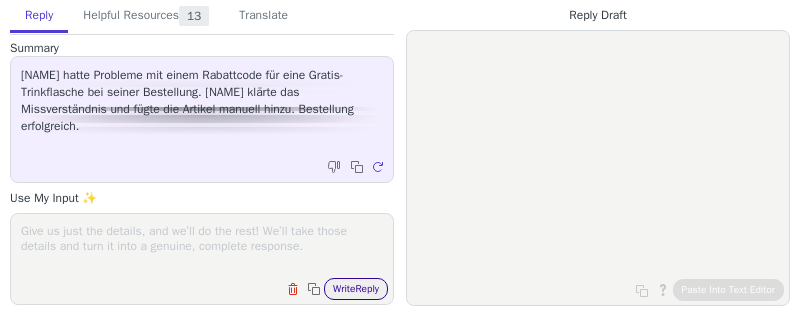 scroll, scrollTop: 0, scrollLeft: 0, axis: both 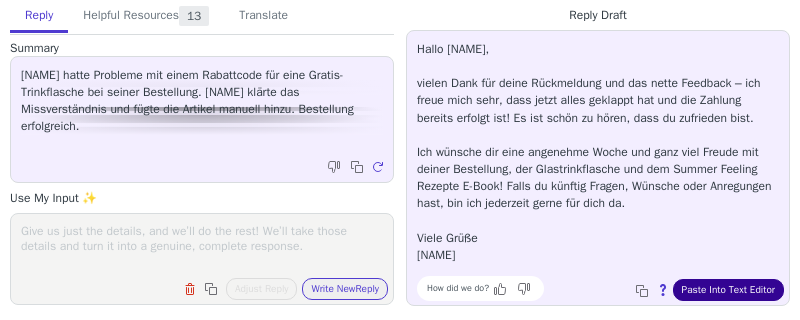 click on "Paste Into Text Editor" at bounding box center [728, 290] 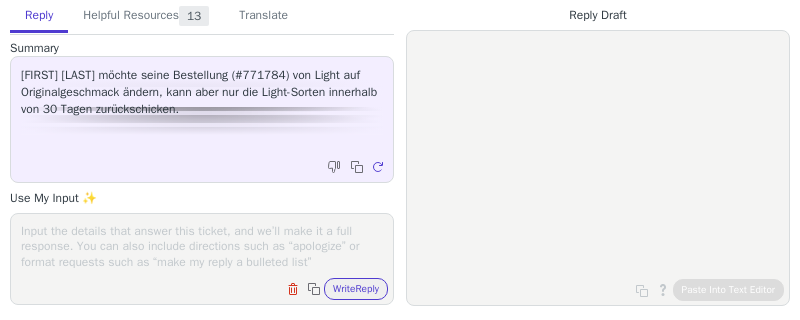 scroll, scrollTop: 0, scrollLeft: 0, axis: both 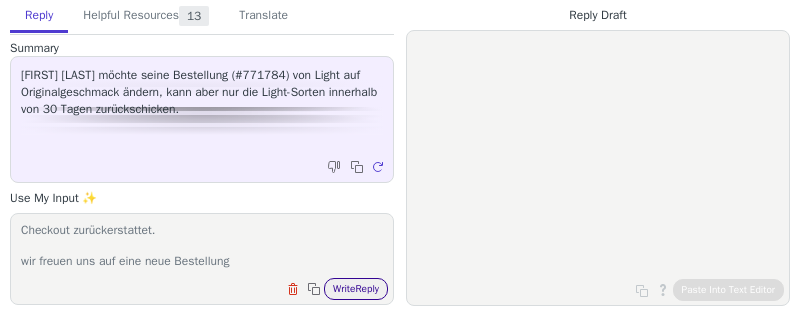 type on "Du hast einen Betrag in Höhe von 77,60 € EUR an PayPal Express Checkout zurückerstattet.
wir freuen uns auf eine neue Bestellung" 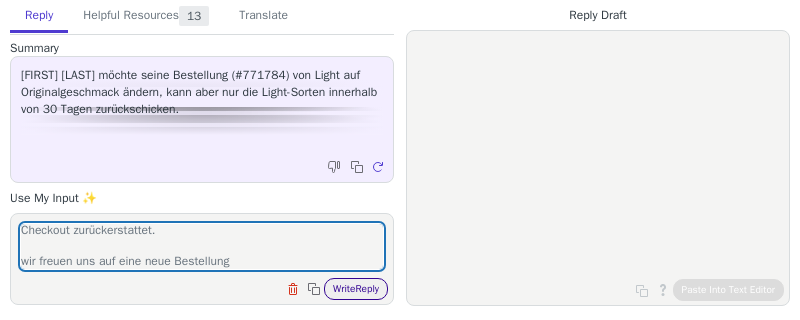 click on "Write  Reply" at bounding box center (356, 289) 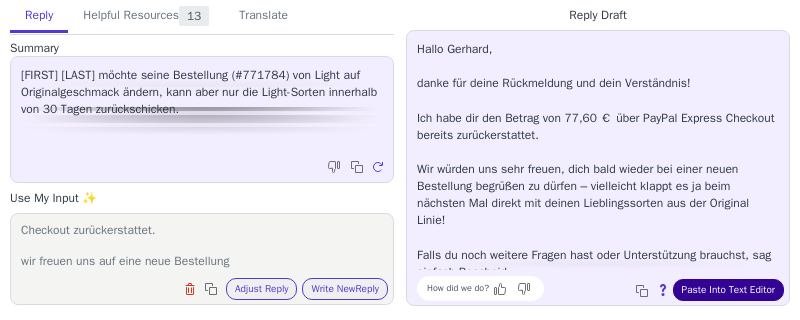 click on "Paste Into Text Editor" at bounding box center [728, 290] 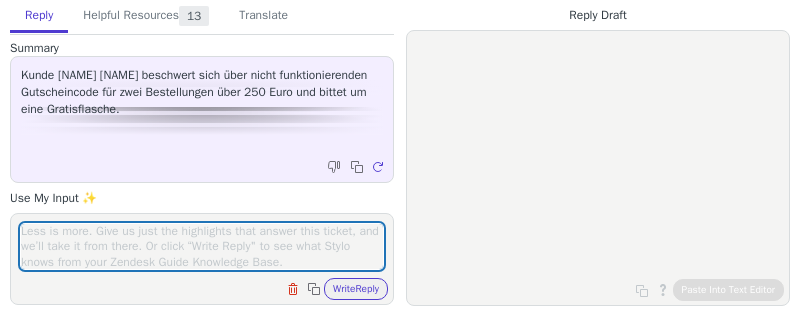 scroll, scrollTop: 0, scrollLeft: 0, axis: both 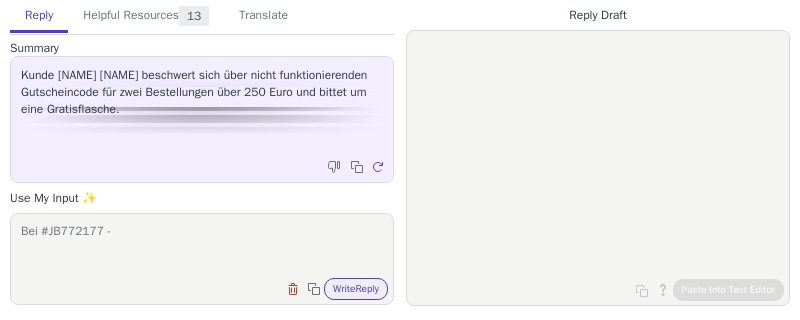 click on "Bei #JB772177 -" at bounding box center [202, 246] 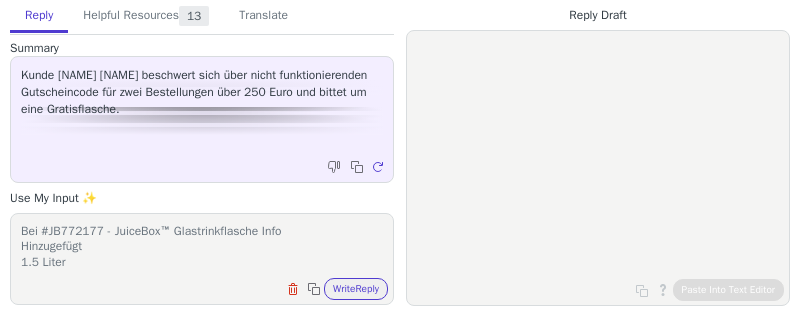 scroll, scrollTop: 0, scrollLeft: 0, axis: both 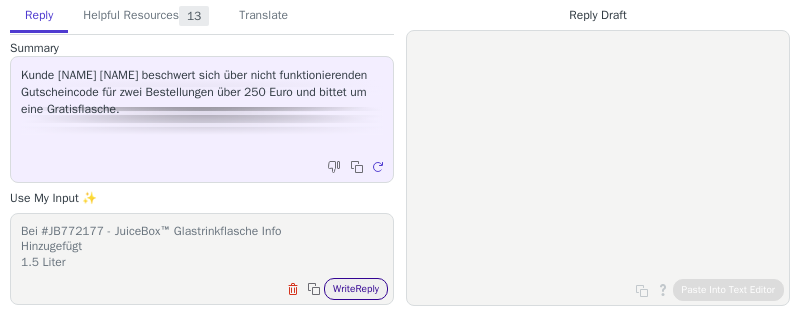 type on "Bei #JB772177 - JuiceBox™ Glastrinkflasche Info
Hinzugefügt
1.5 Liter" 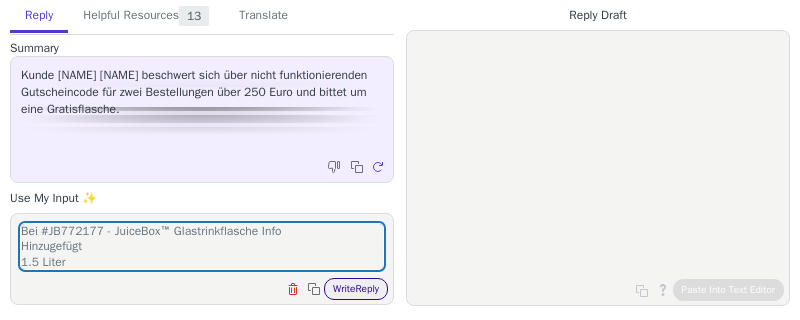 click on "Write  Reply" at bounding box center [356, 289] 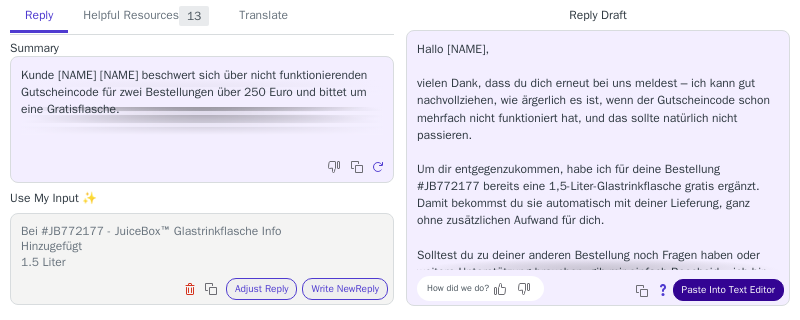 click on "Paste Into Text Editor" at bounding box center [728, 290] 